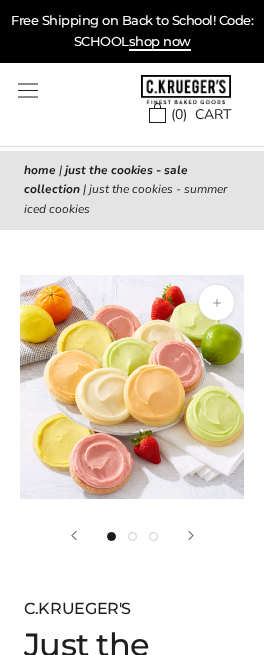 scroll, scrollTop: 0, scrollLeft: 0, axis: both 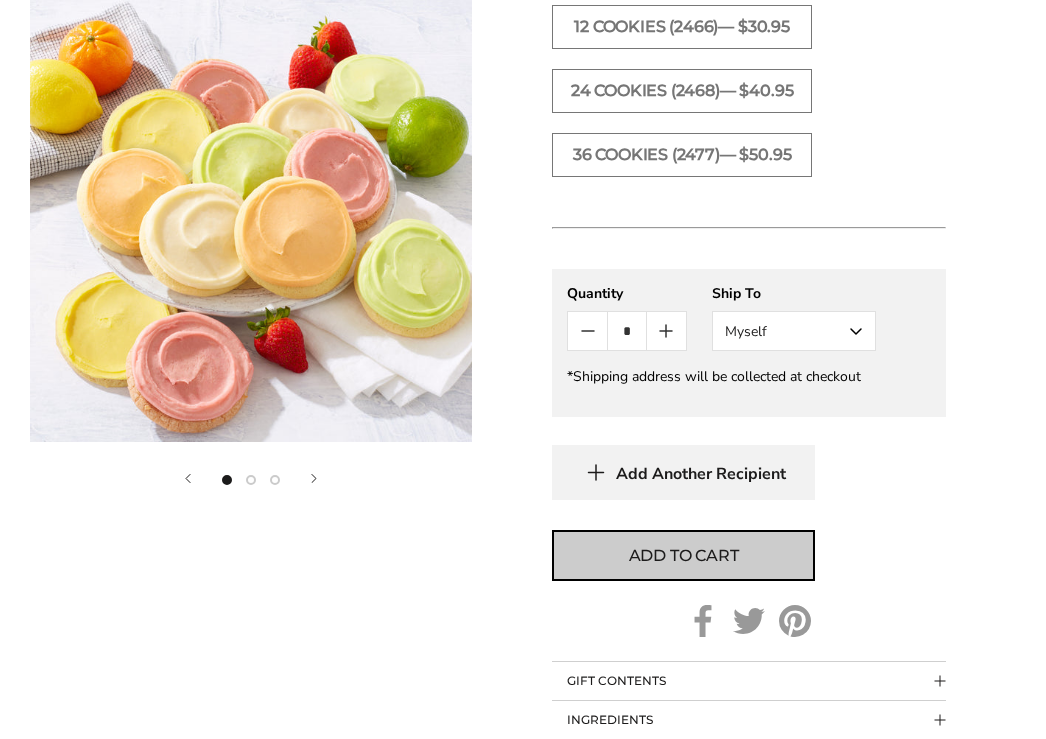 click on "Add to cart" at bounding box center (683, 555) 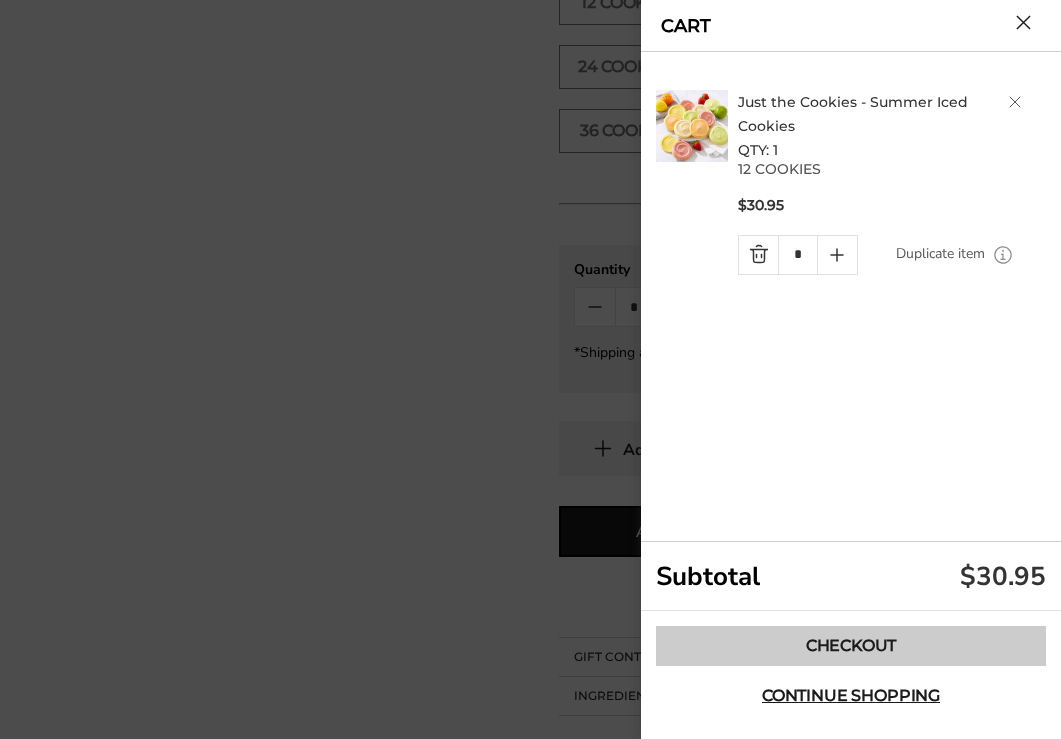 click on "Checkout" at bounding box center [851, 646] 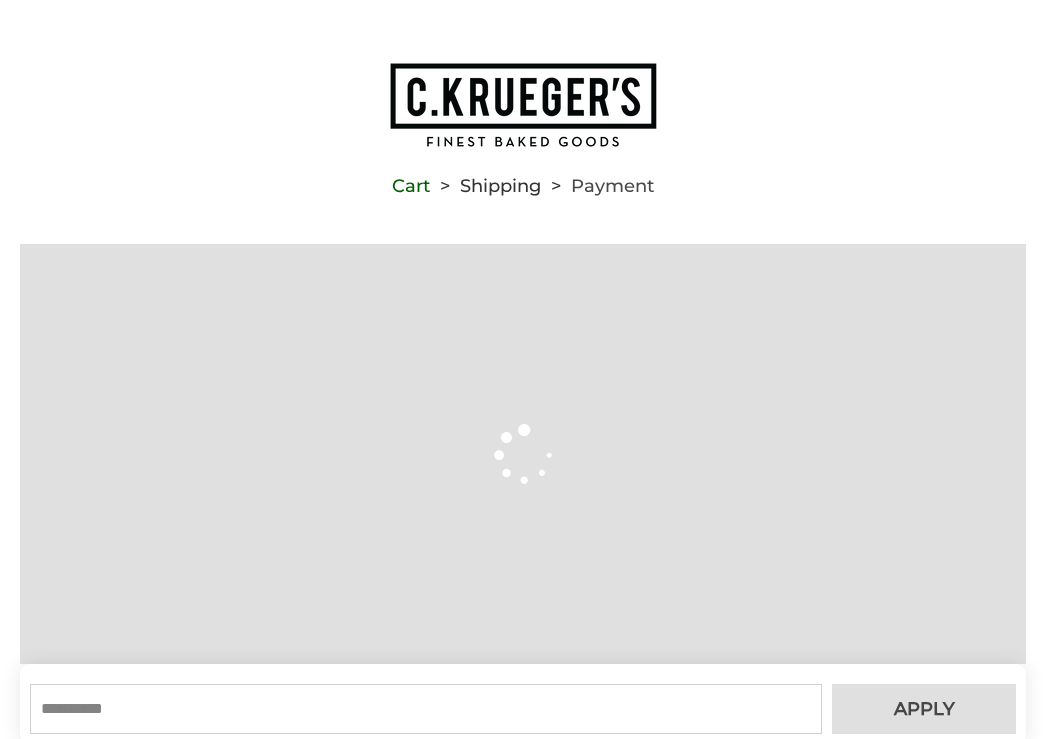 scroll, scrollTop: 0, scrollLeft: 0, axis: both 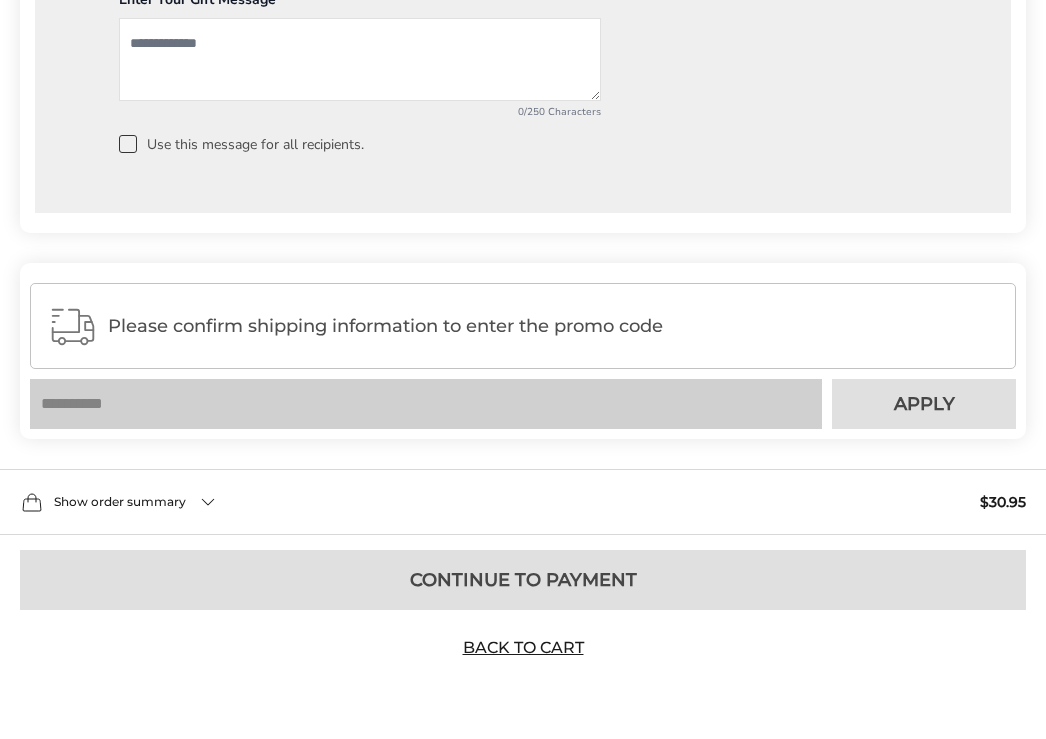 drag, startPoint x: 480, startPoint y: 377, endPoint x: 493, endPoint y: 325, distance: 53.600372 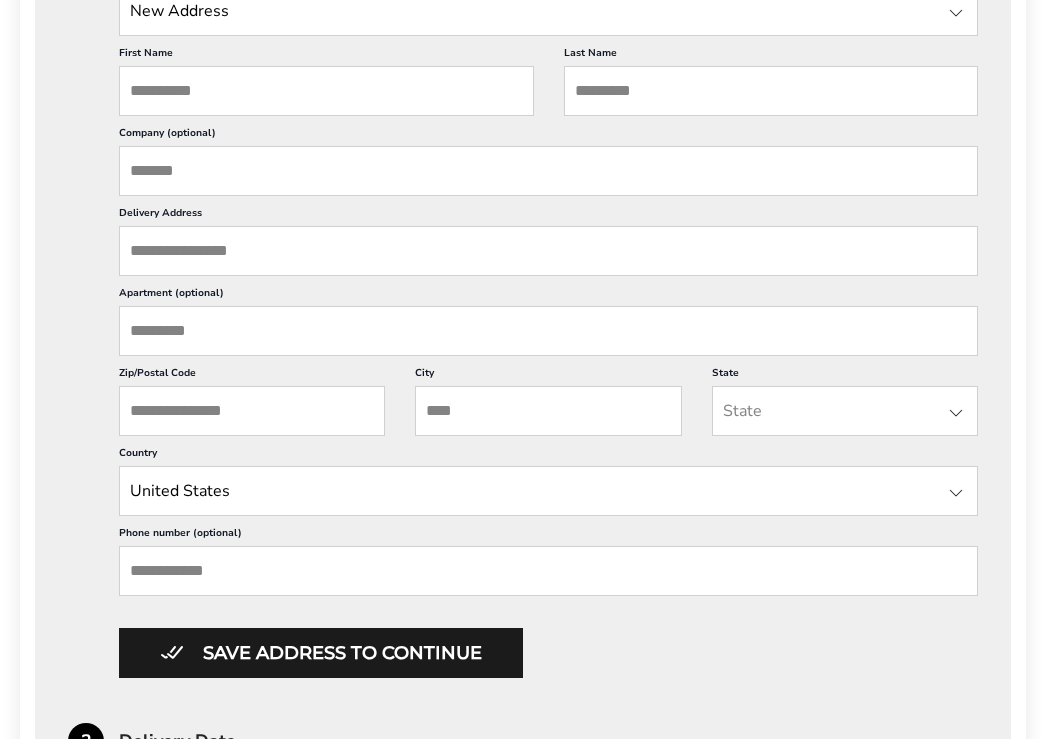 scroll, scrollTop: 284, scrollLeft: 0, axis: vertical 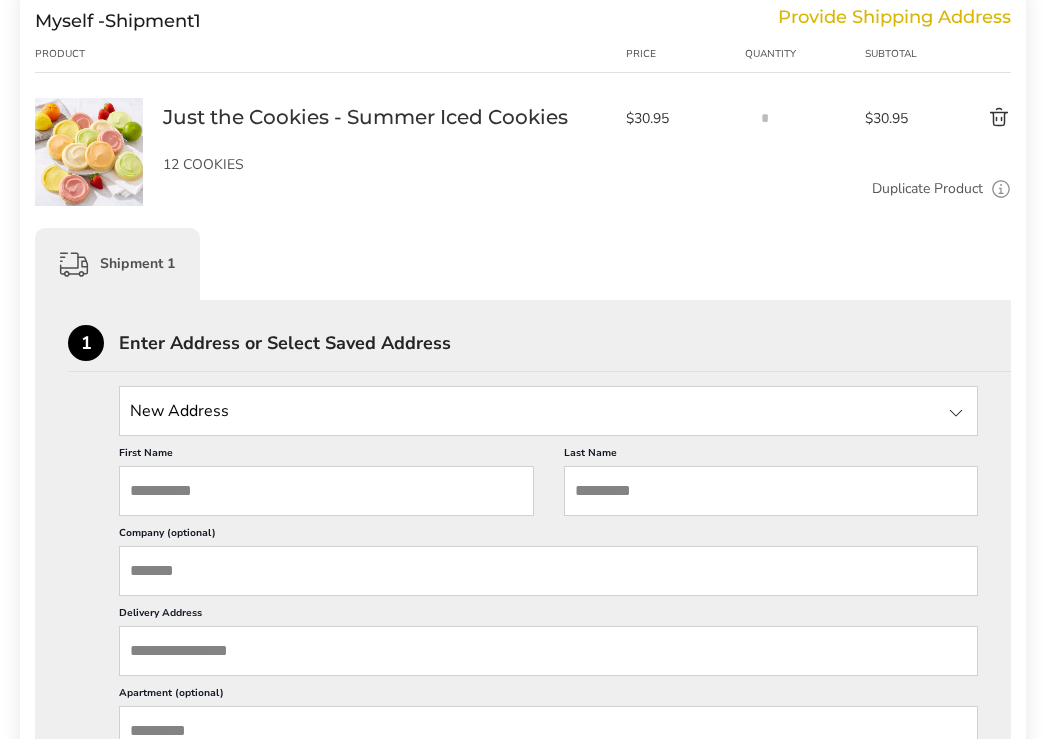 click on "First Name" at bounding box center [326, 491] 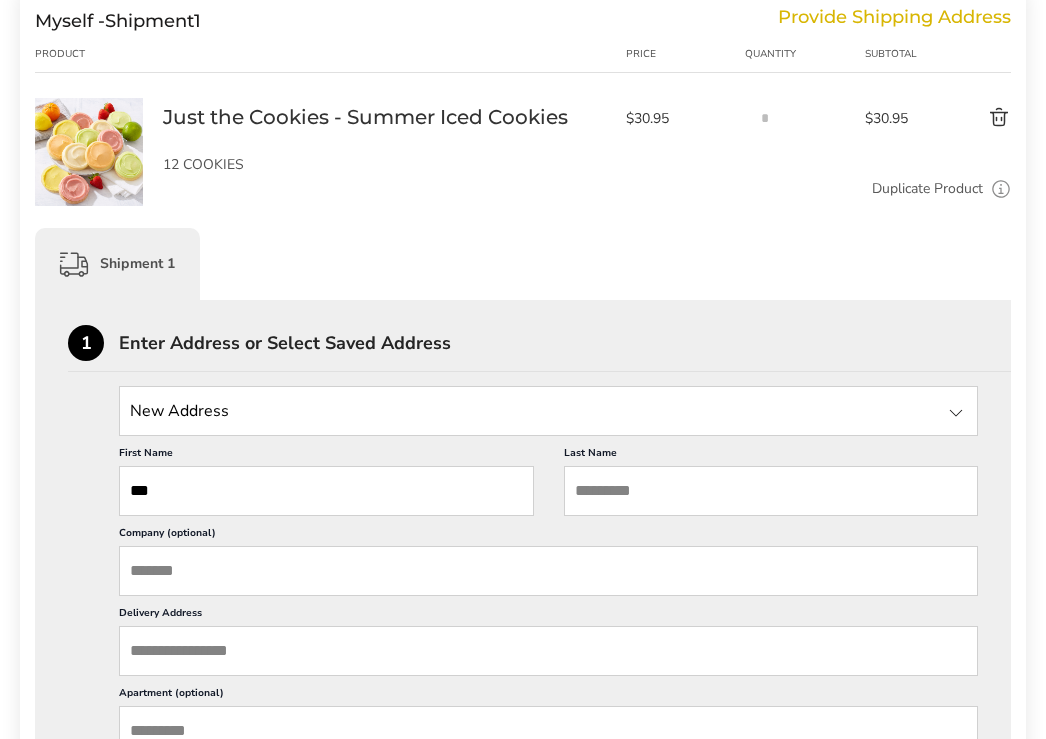 type on "**********" 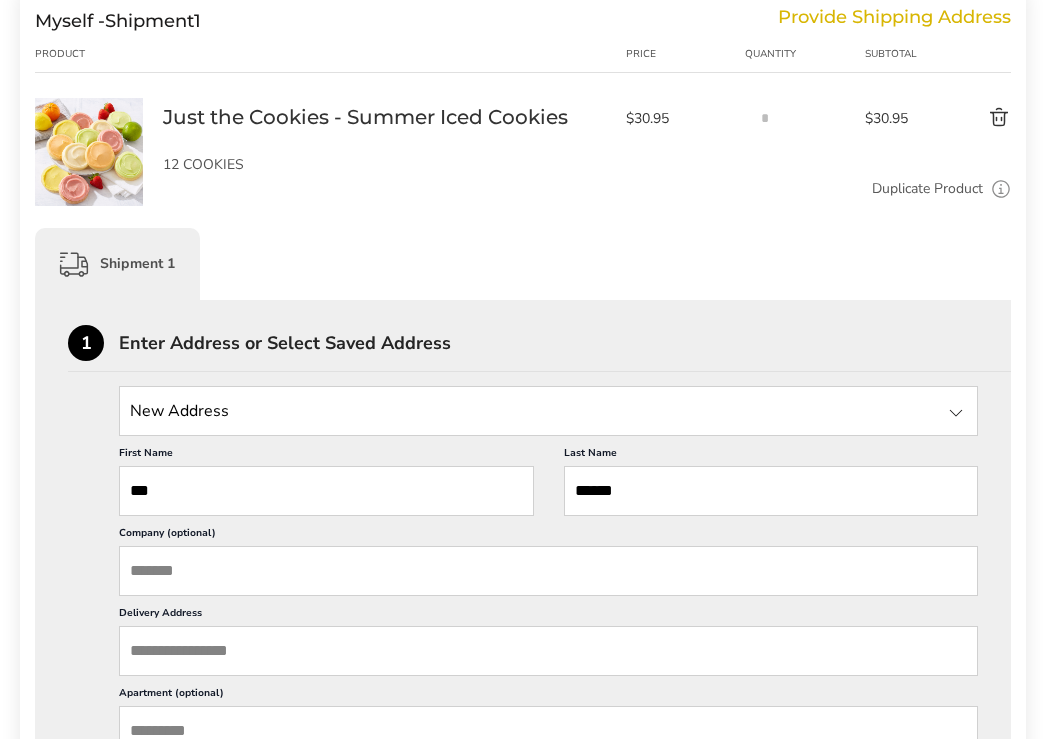 type on "*******" 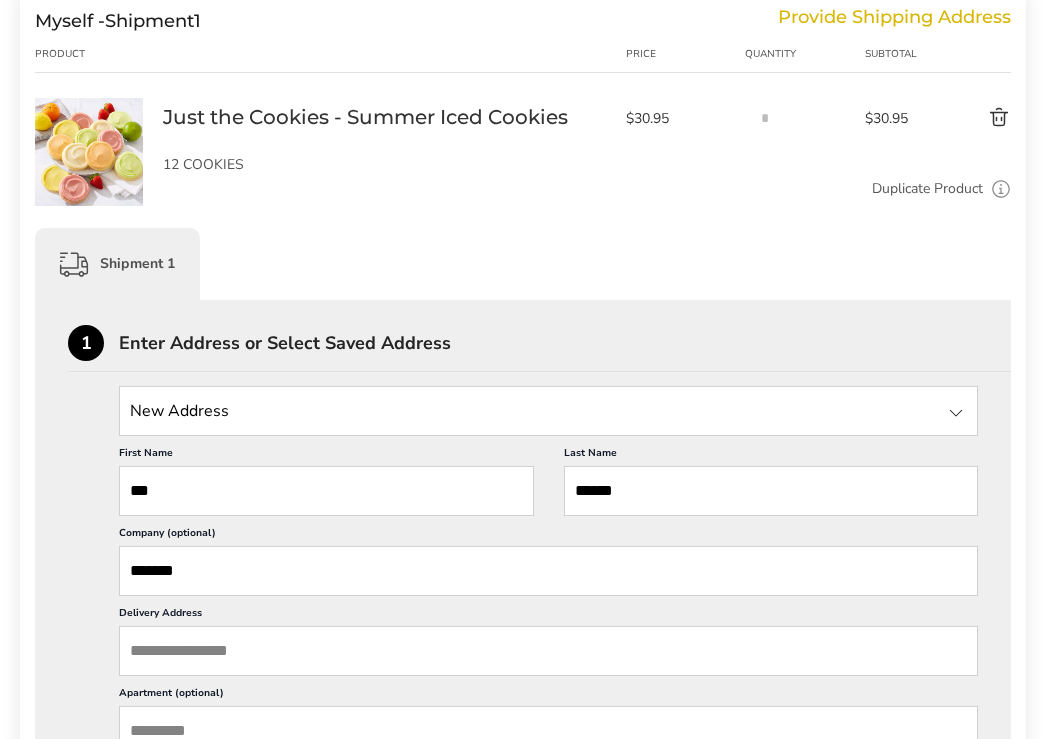 type on "***" 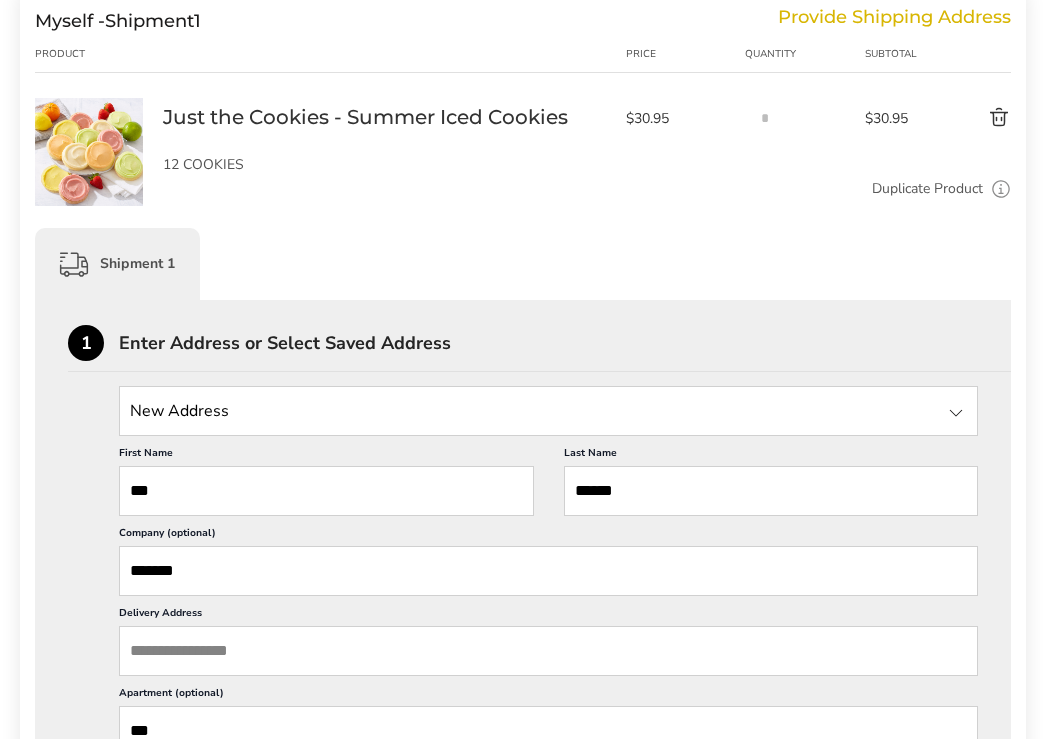 type on "*****" 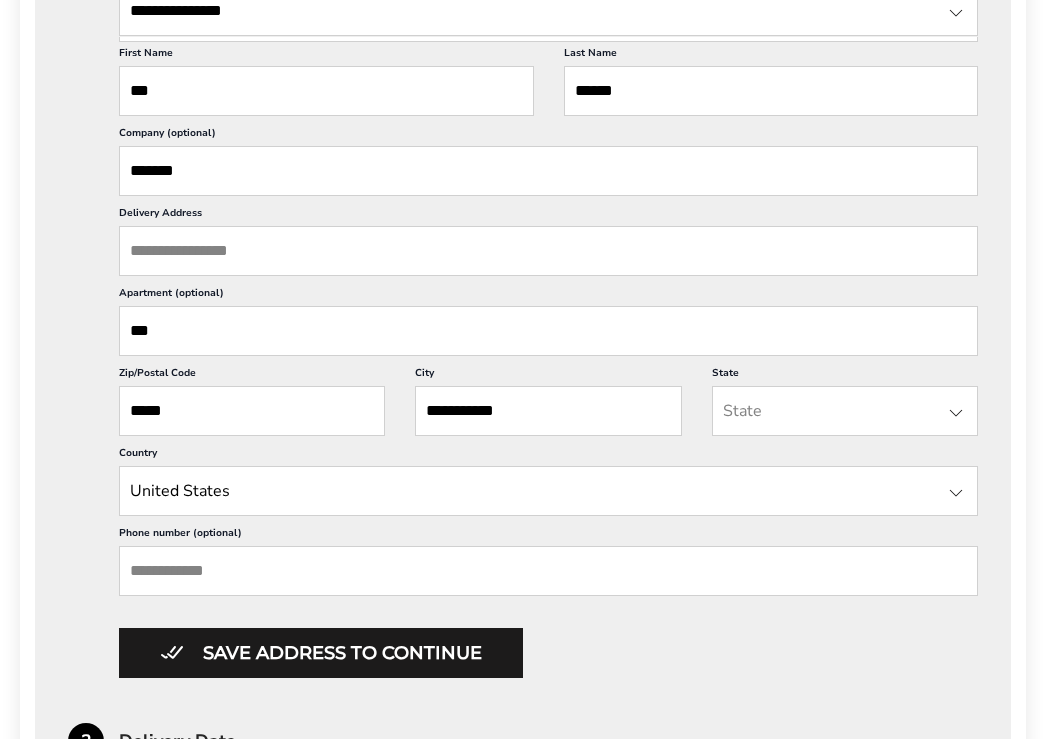 scroll, scrollTop: 984, scrollLeft: 0, axis: vertical 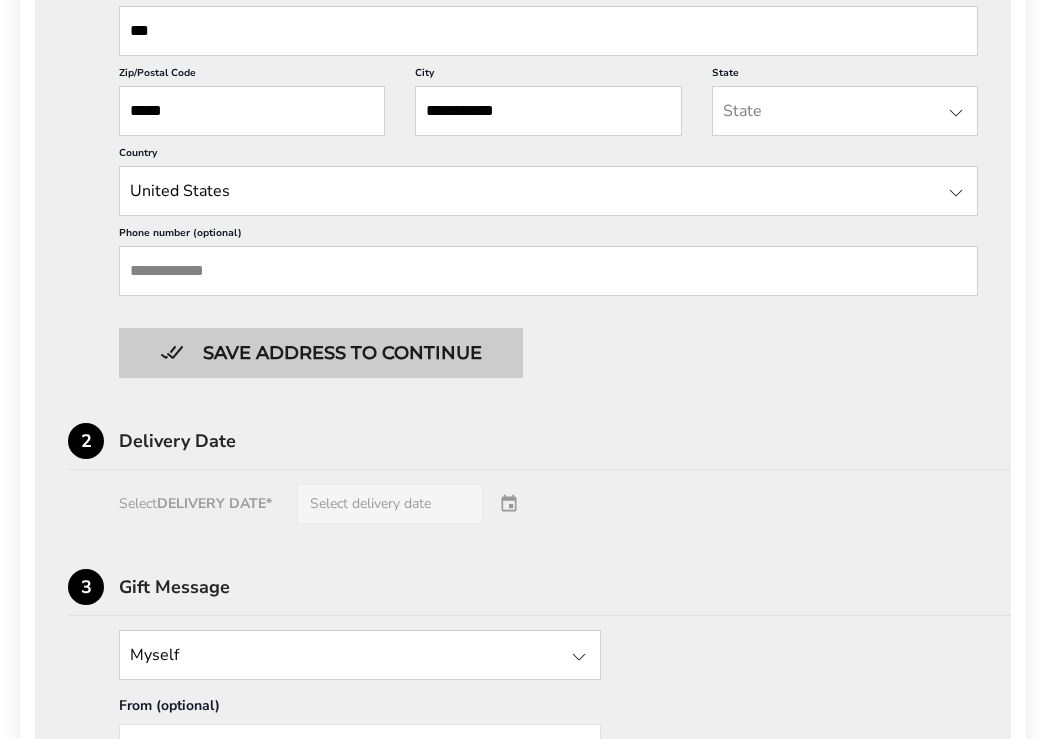 click on "Save address to continue" at bounding box center [321, 353] 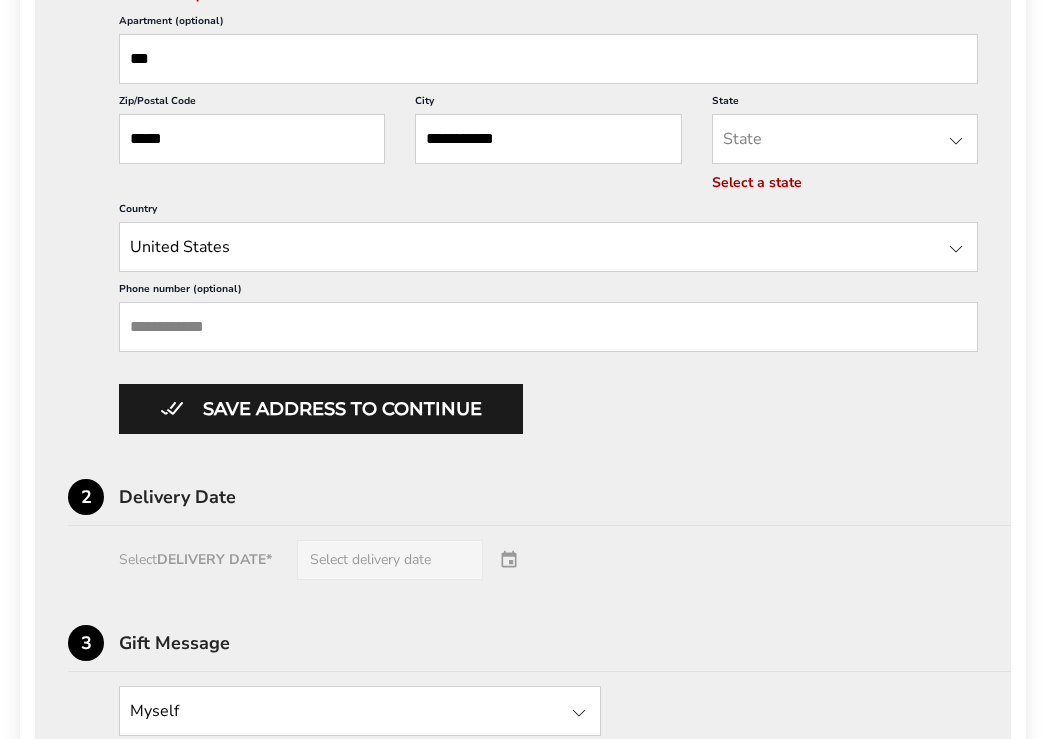 click on "Phone number (optional)" at bounding box center (548, 327) 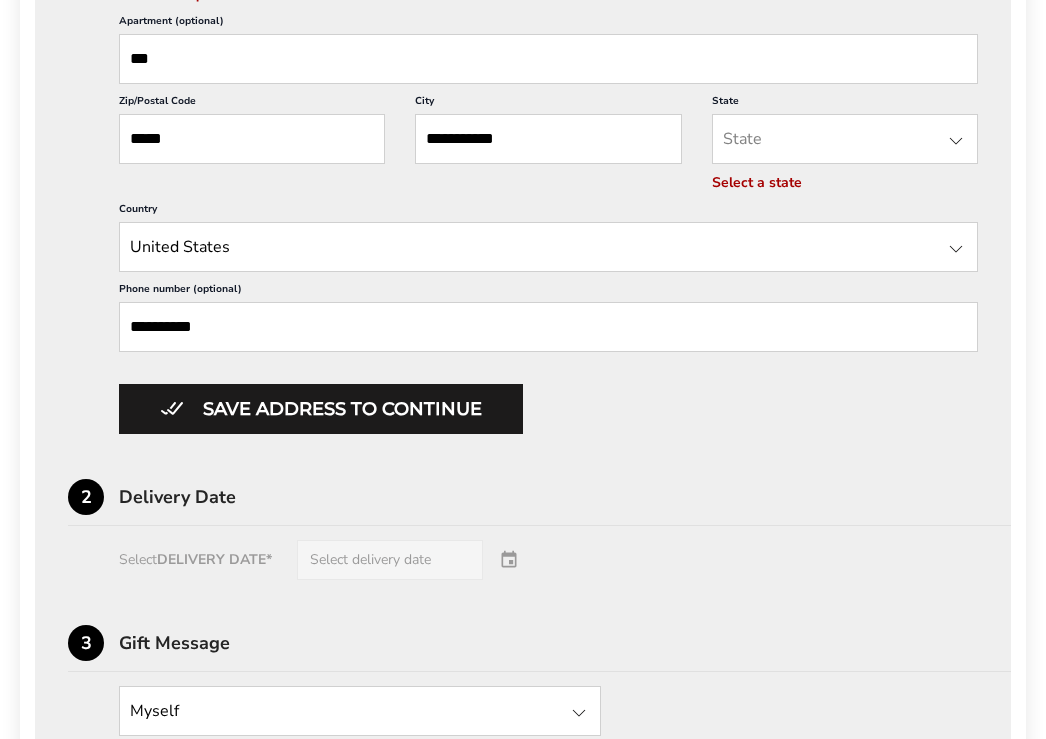 type on "**********" 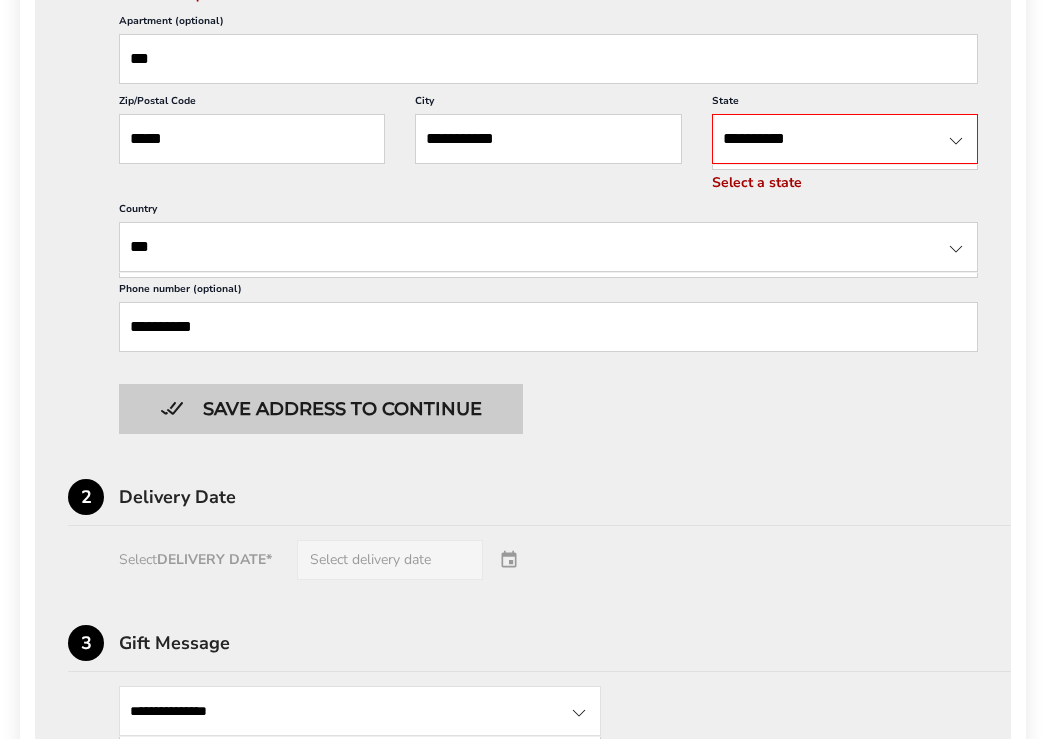 click on "Save address to continue" at bounding box center [321, 409] 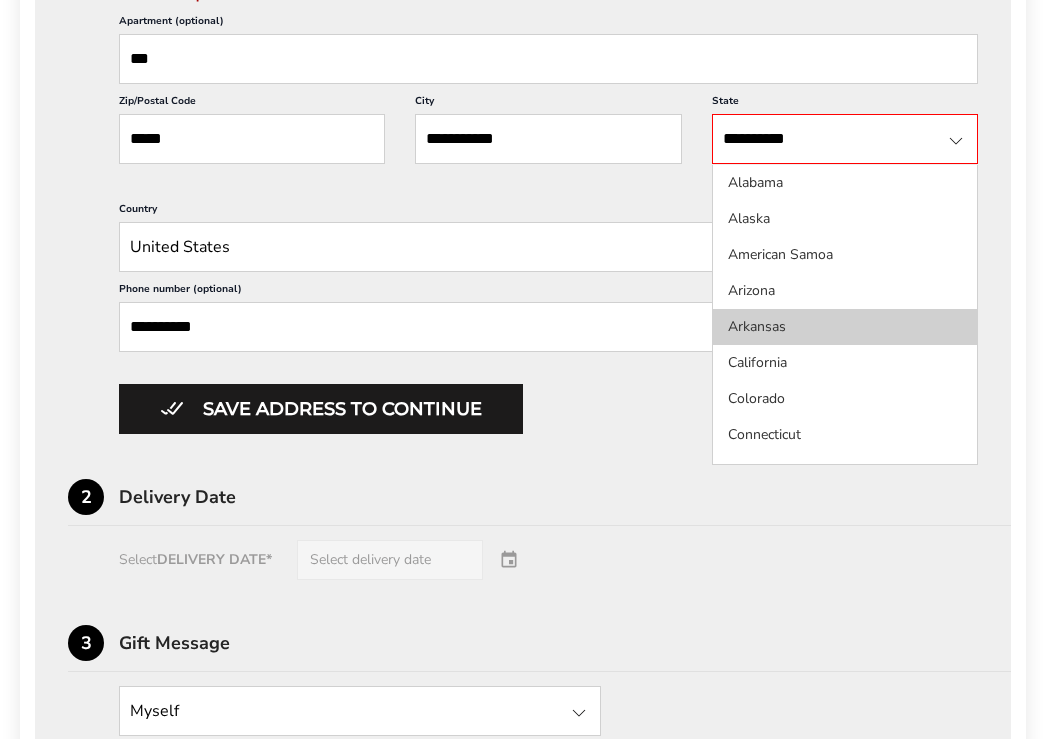drag, startPoint x: 794, startPoint y: 145, endPoint x: 741, endPoint y: 321, distance: 183.80696 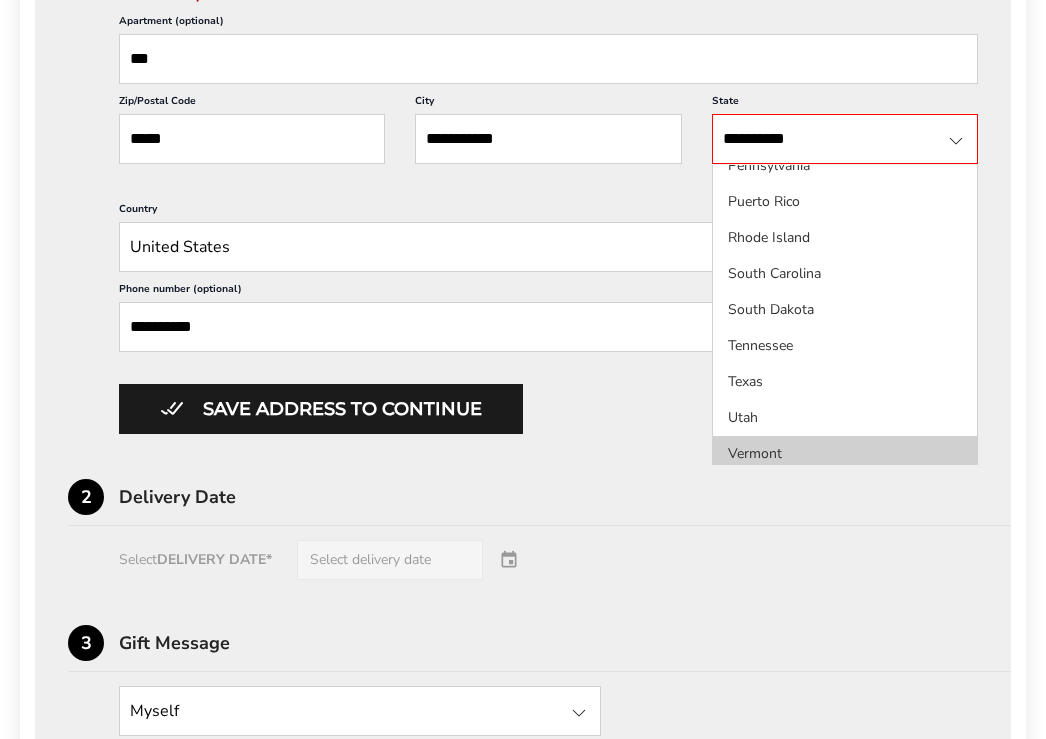 scroll, scrollTop: 1600, scrollLeft: 0, axis: vertical 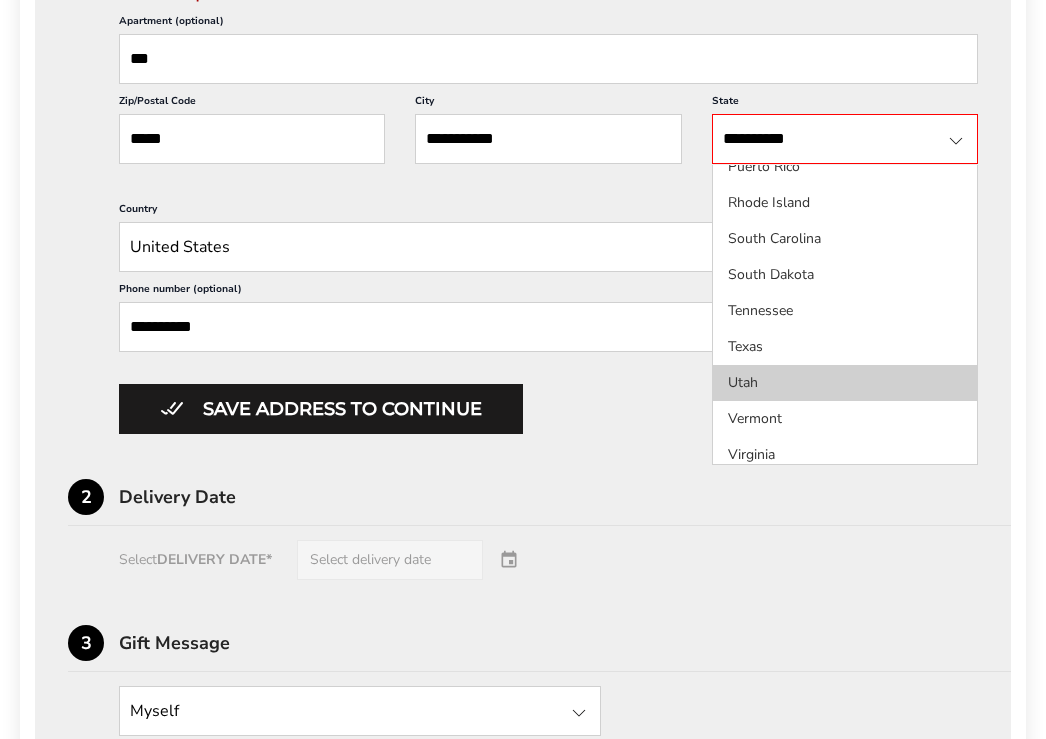 click on "Utah" 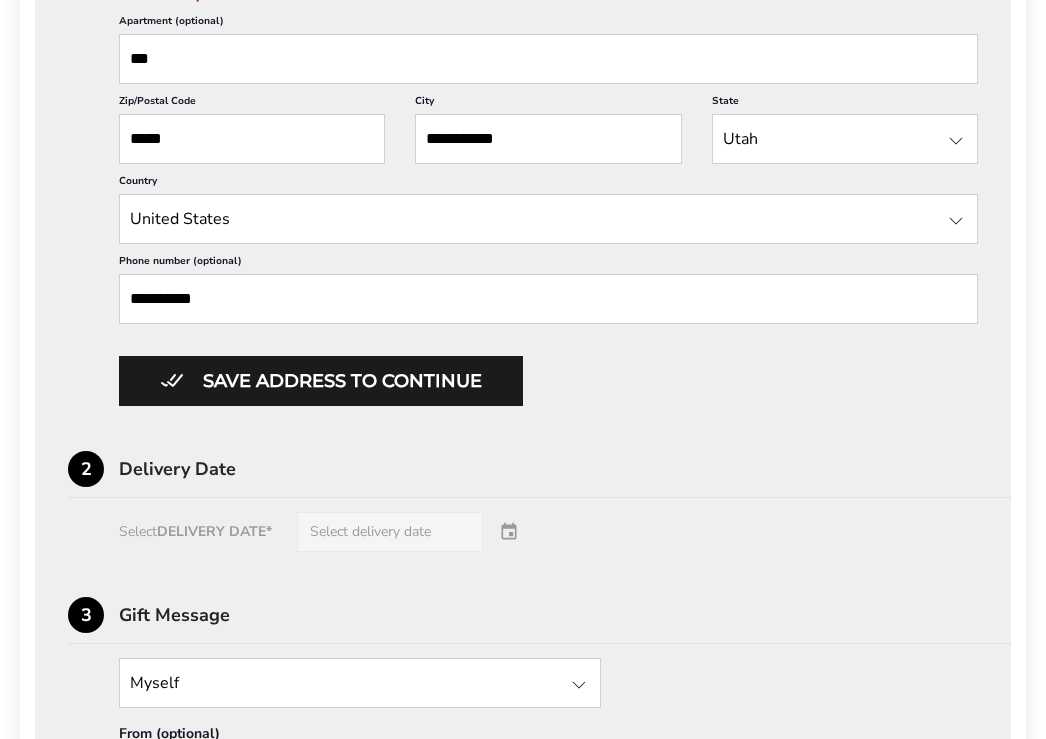 drag, startPoint x: 777, startPoint y: 149, endPoint x: 768, endPoint y: 221, distance: 72.56032 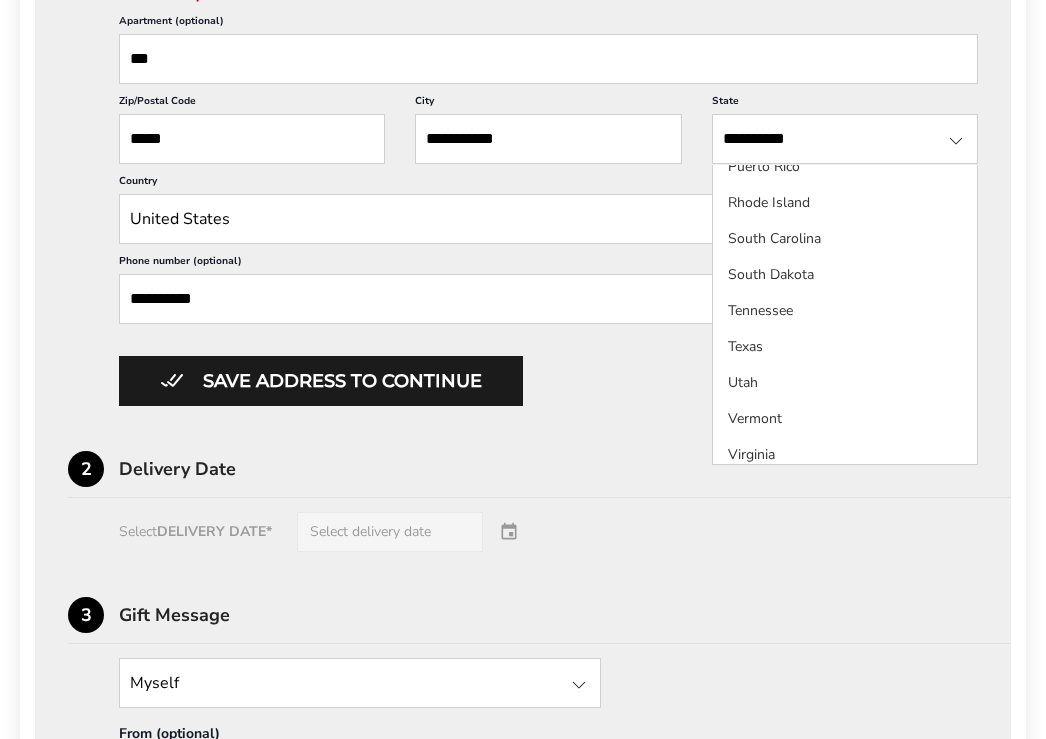 click on "Texas" 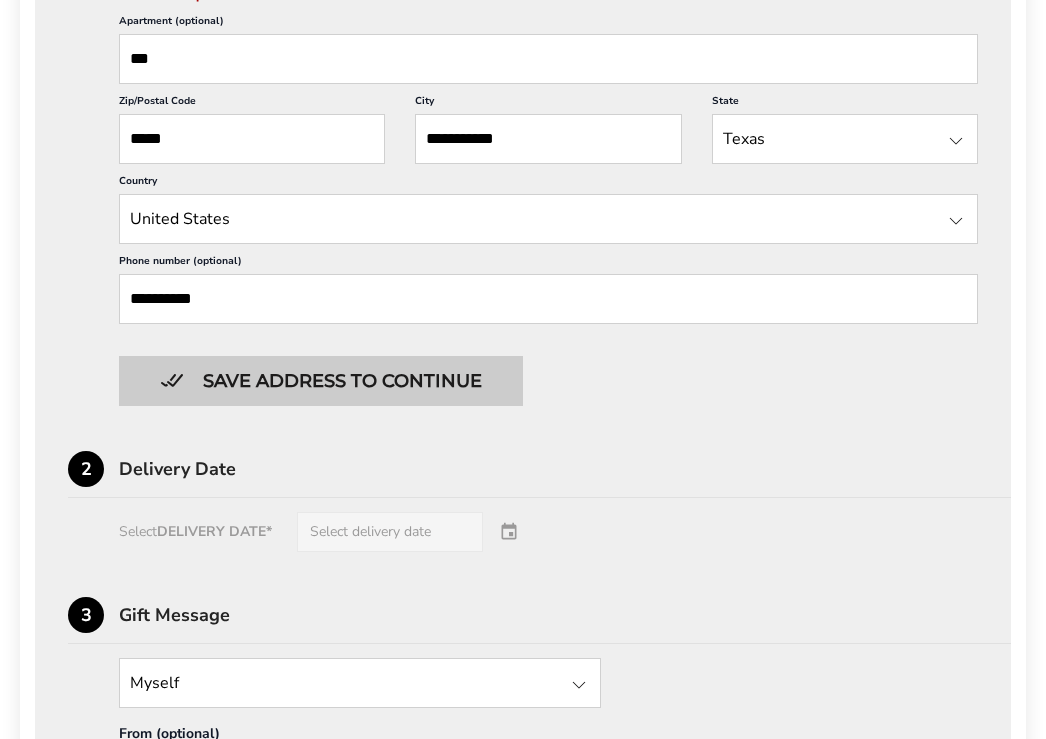 click on "Save address to continue" at bounding box center [321, 381] 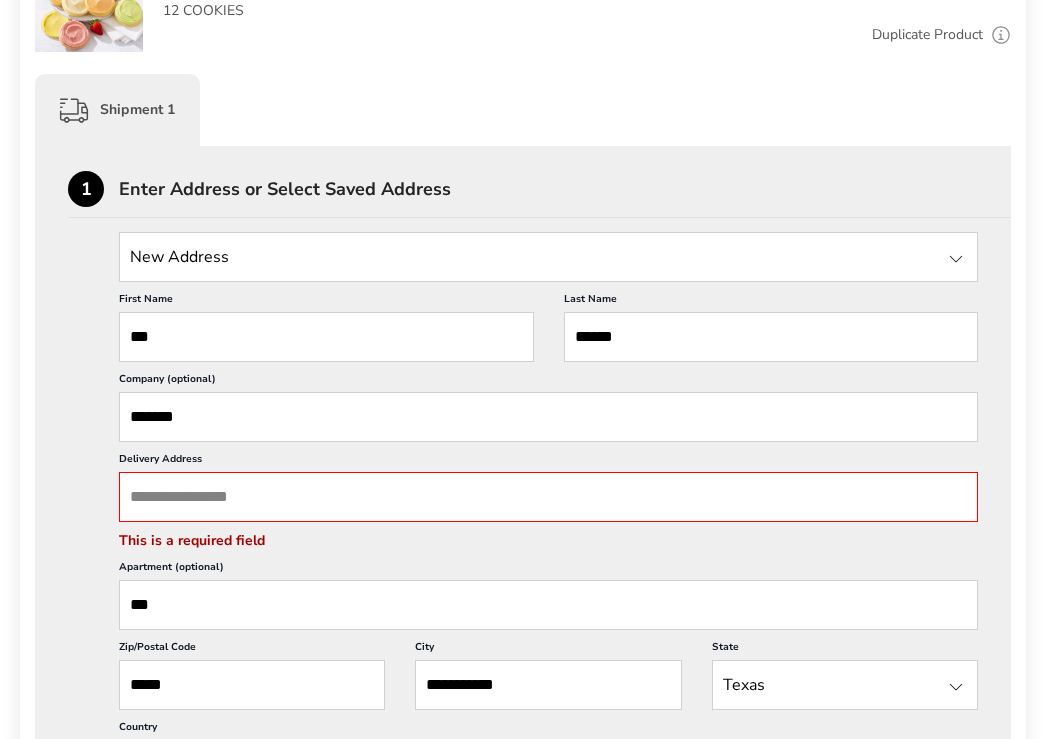 scroll, scrollTop: 484, scrollLeft: 0, axis: vertical 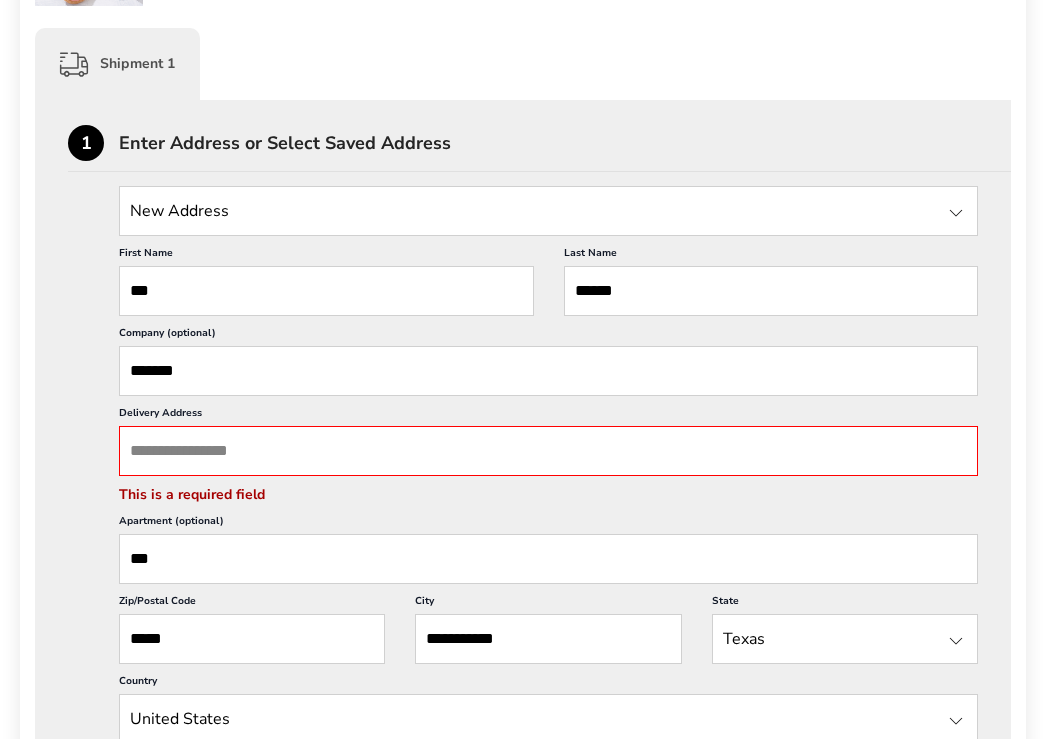 click on "Delivery Address" at bounding box center (548, 451) 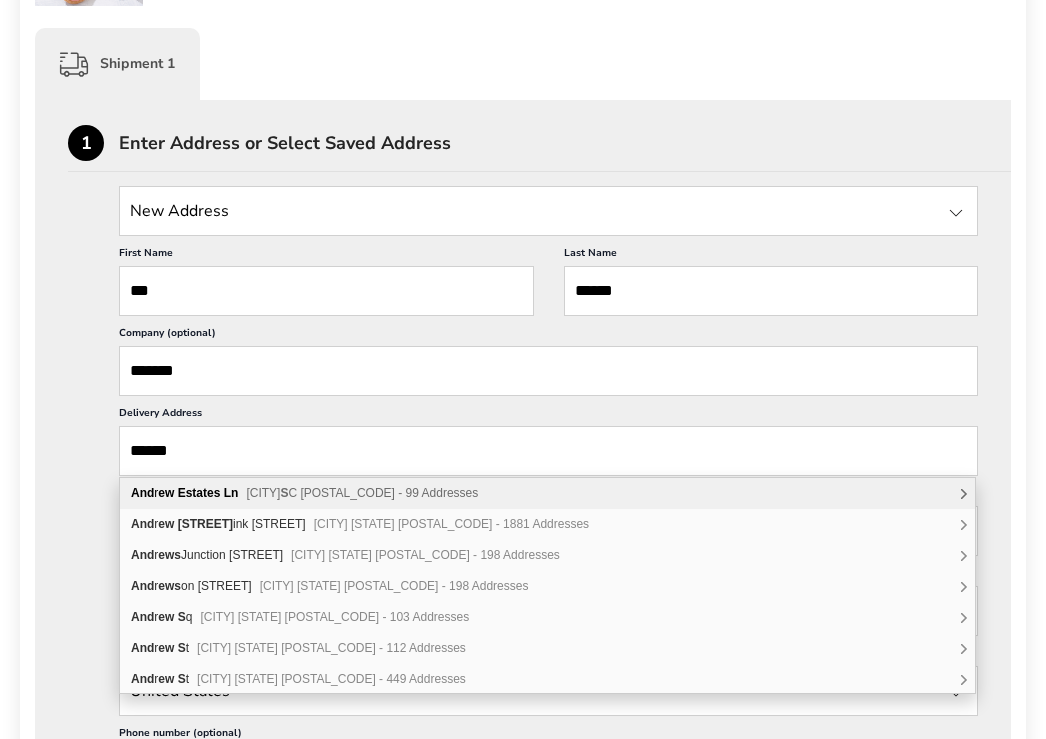 type on "******" 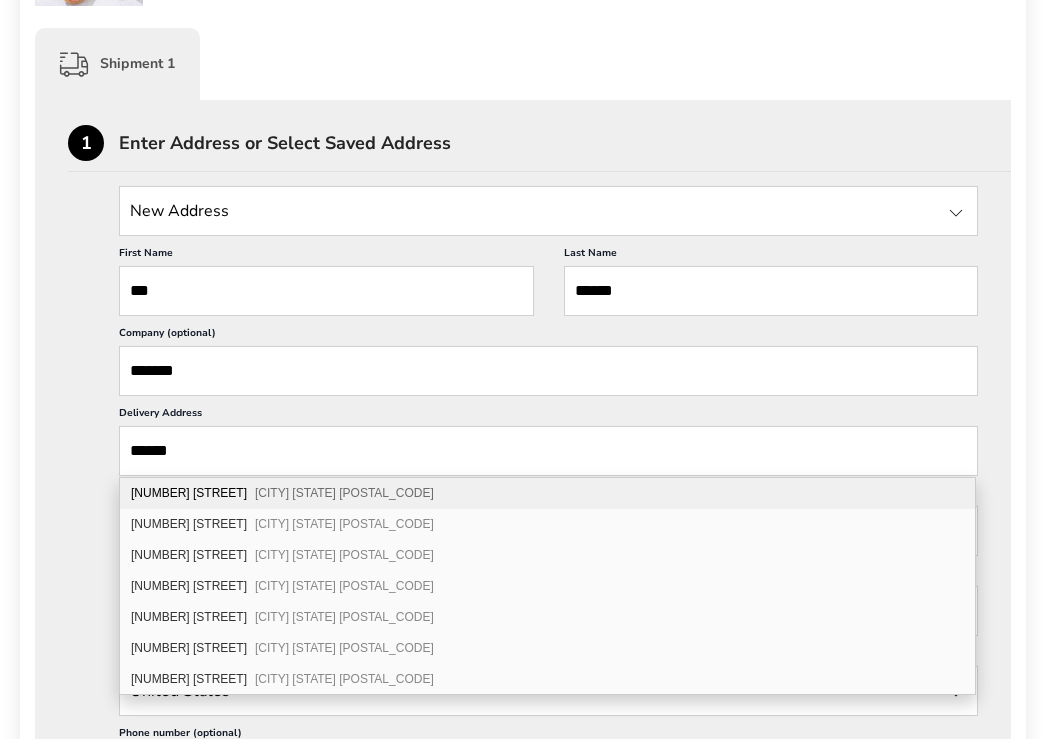 click on "[NUMBER] [STREET] [CITY] [STATE] [POSTAL_CODE]" at bounding box center (547, 493) 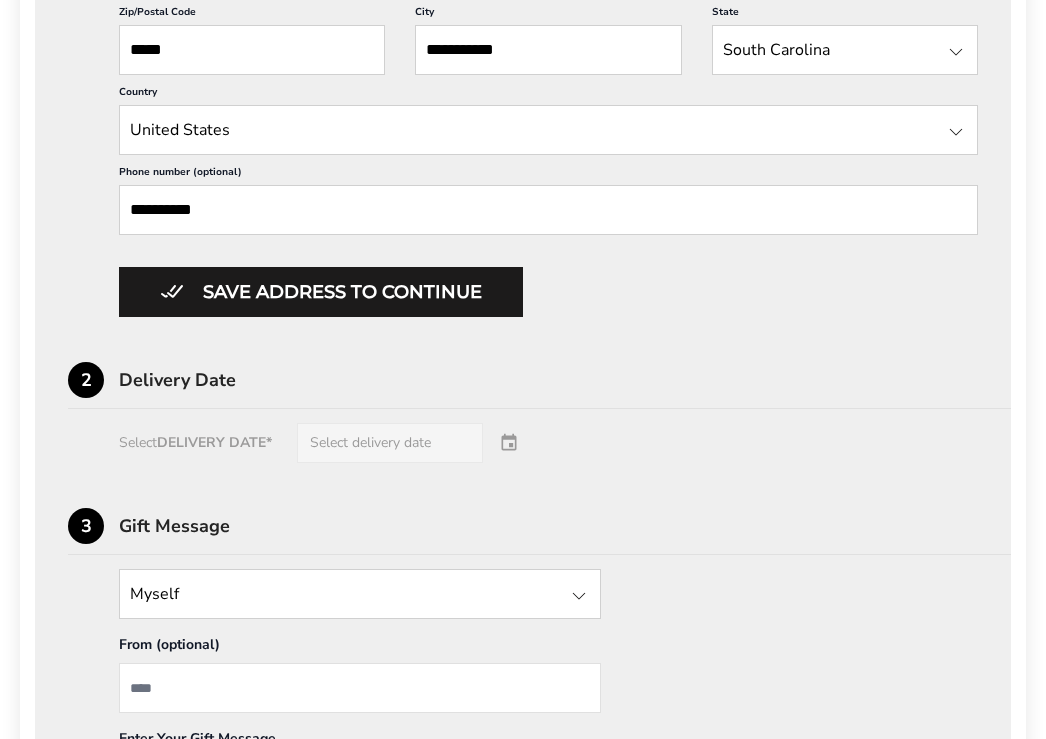 scroll, scrollTop: 1084, scrollLeft: 0, axis: vertical 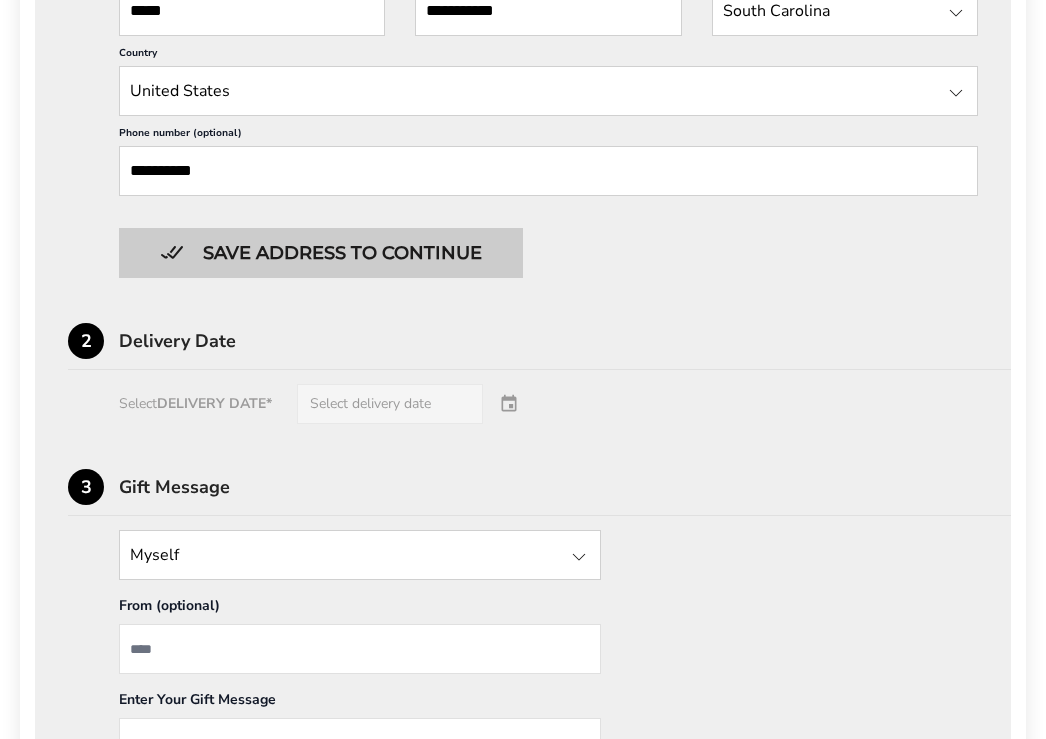 click on "Save address to continue" at bounding box center [321, 253] 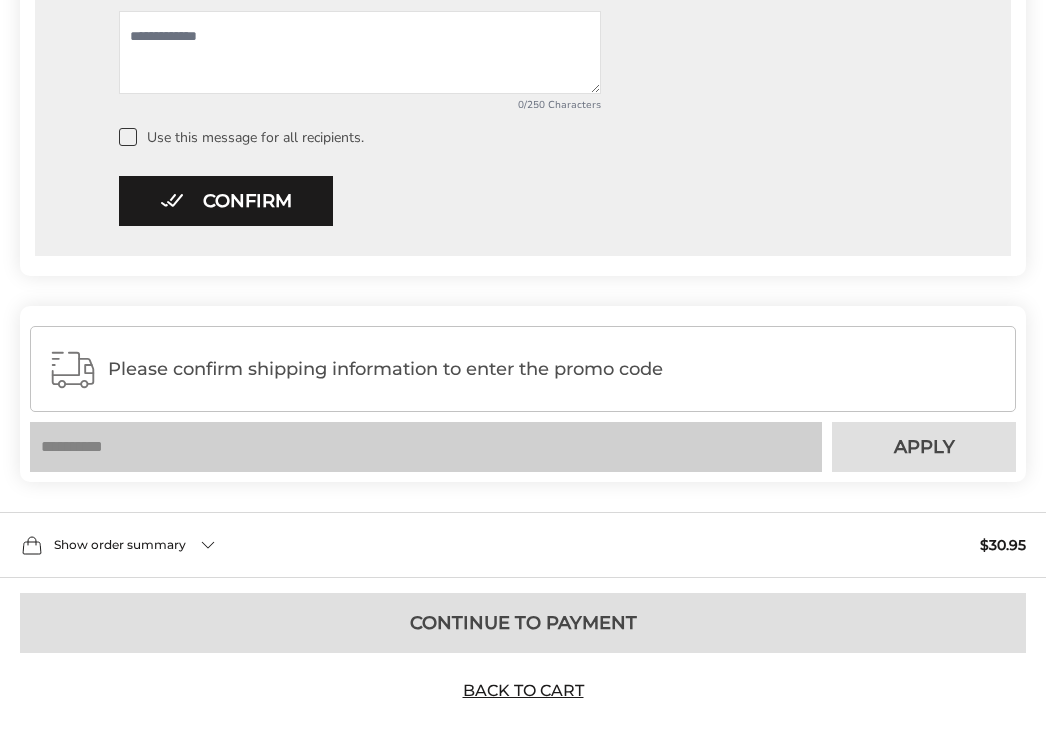 scroll, scrollTop: 1227, scrollLeft: 0, axis: vertical 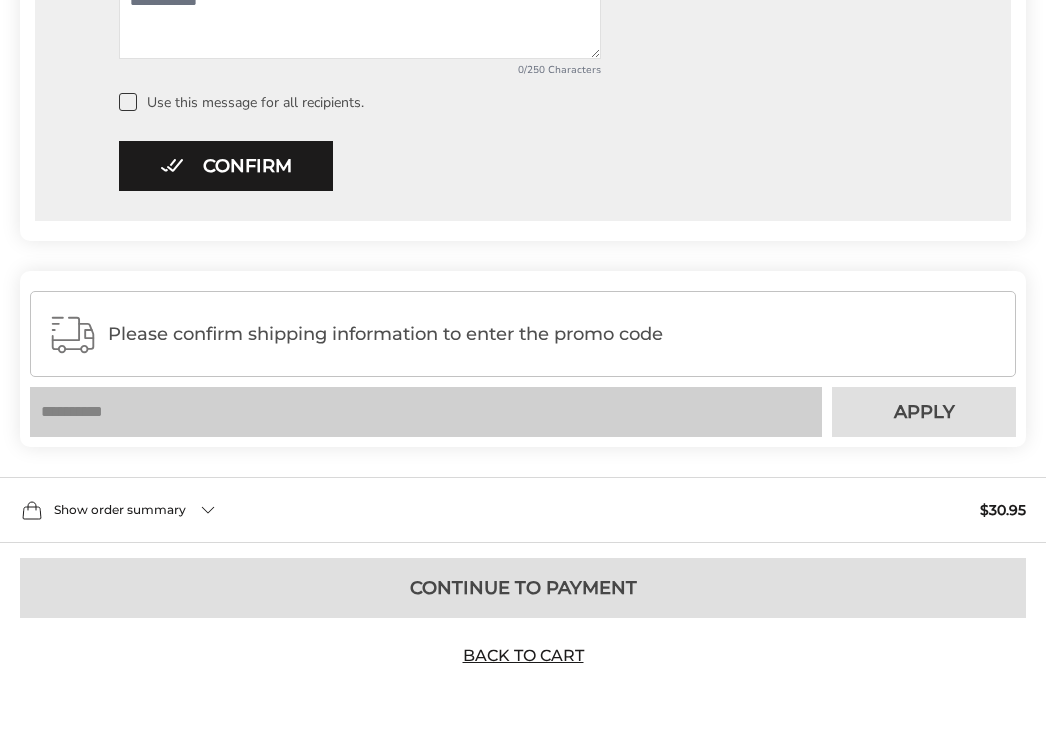 click on "**********" at bounding box center (523, -211) 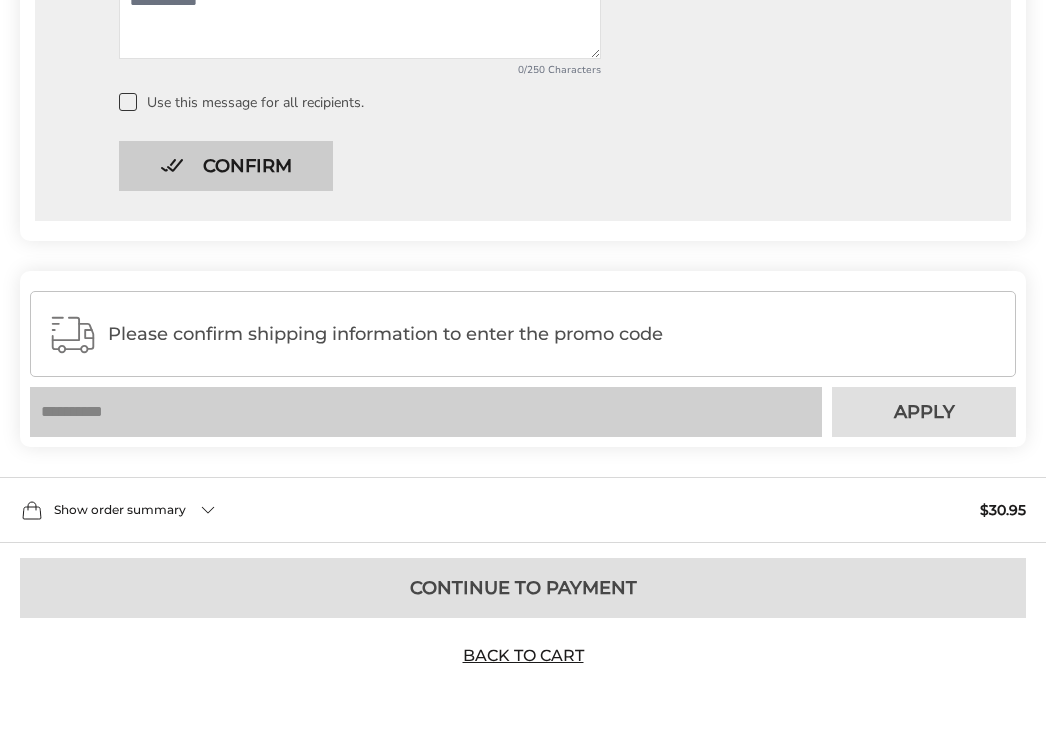 click on "Confirm" at bounding box center (226, 166) 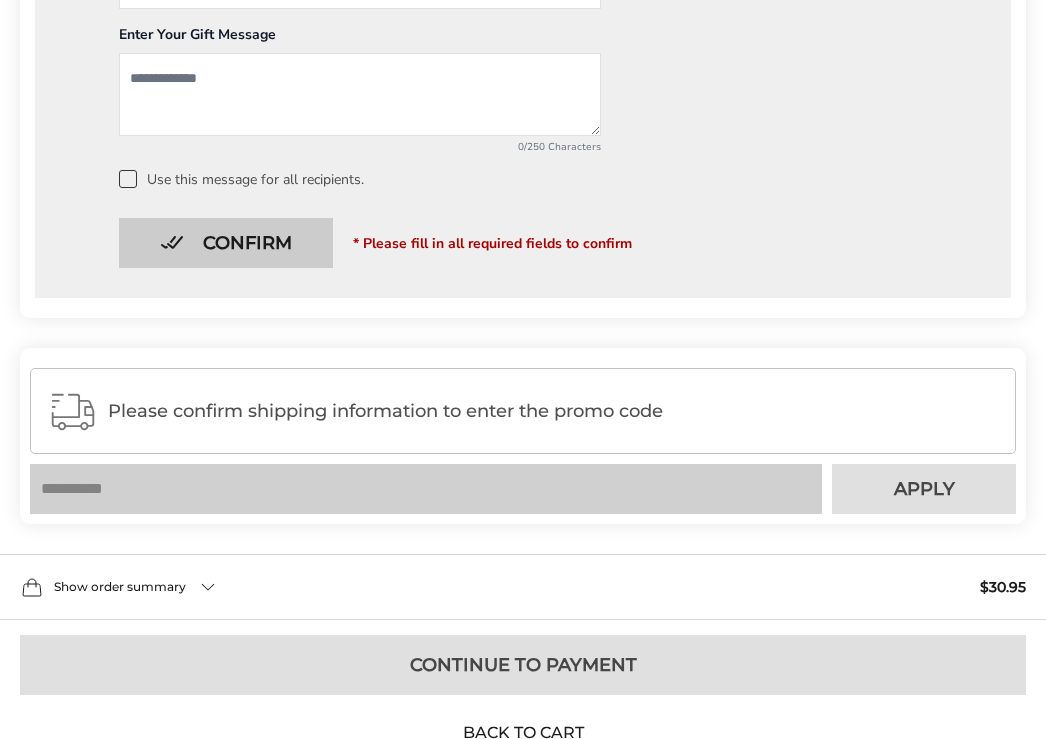 scroll, scrollTop: 1027, scrollLeft: 0, axis: vertical 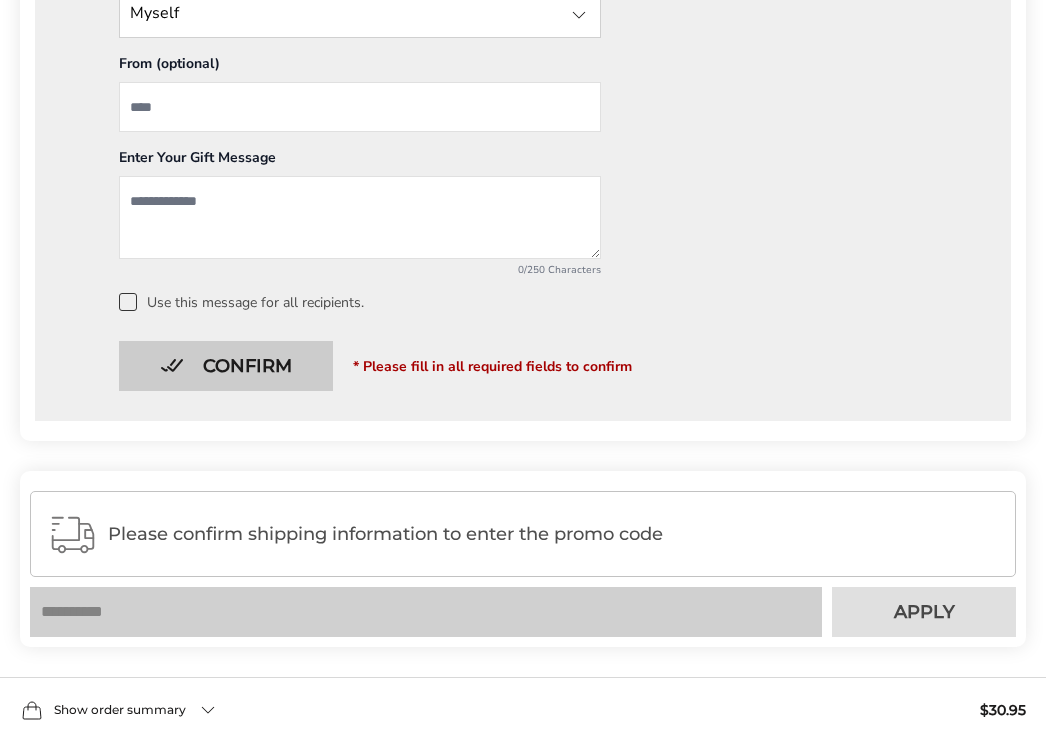click at bounding box center (360, 217) 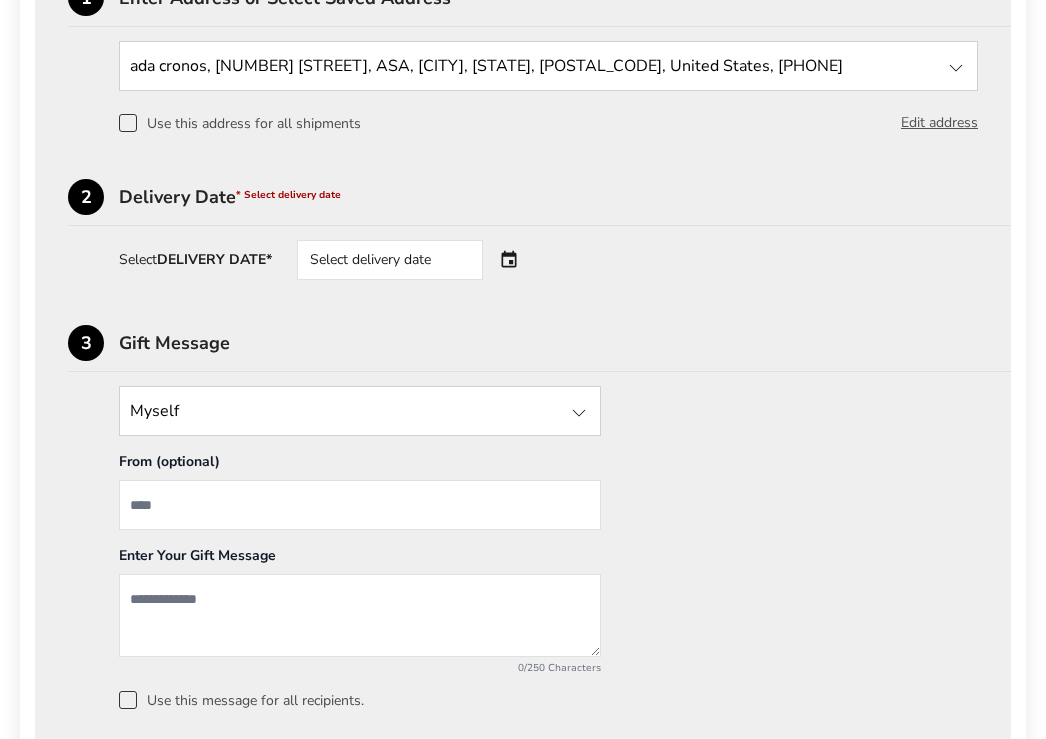 scroll, scrollTop: 627, scrollLeft: 0, axis: vertical 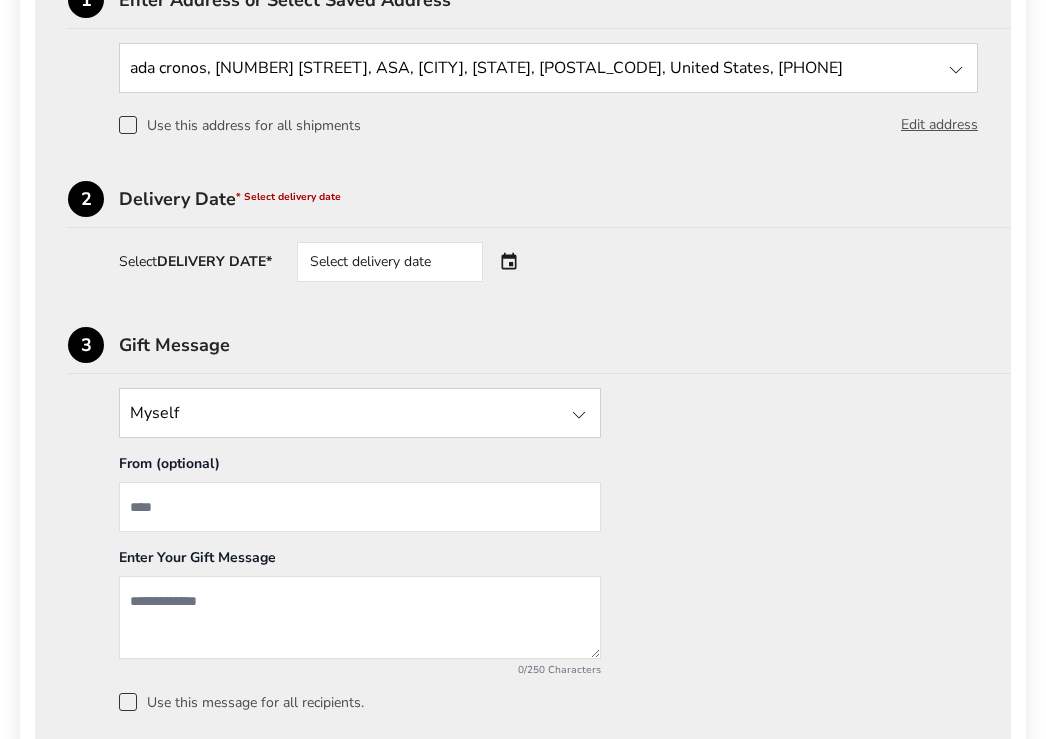 click on "Select delivery date" at bounding box center (390, 262) 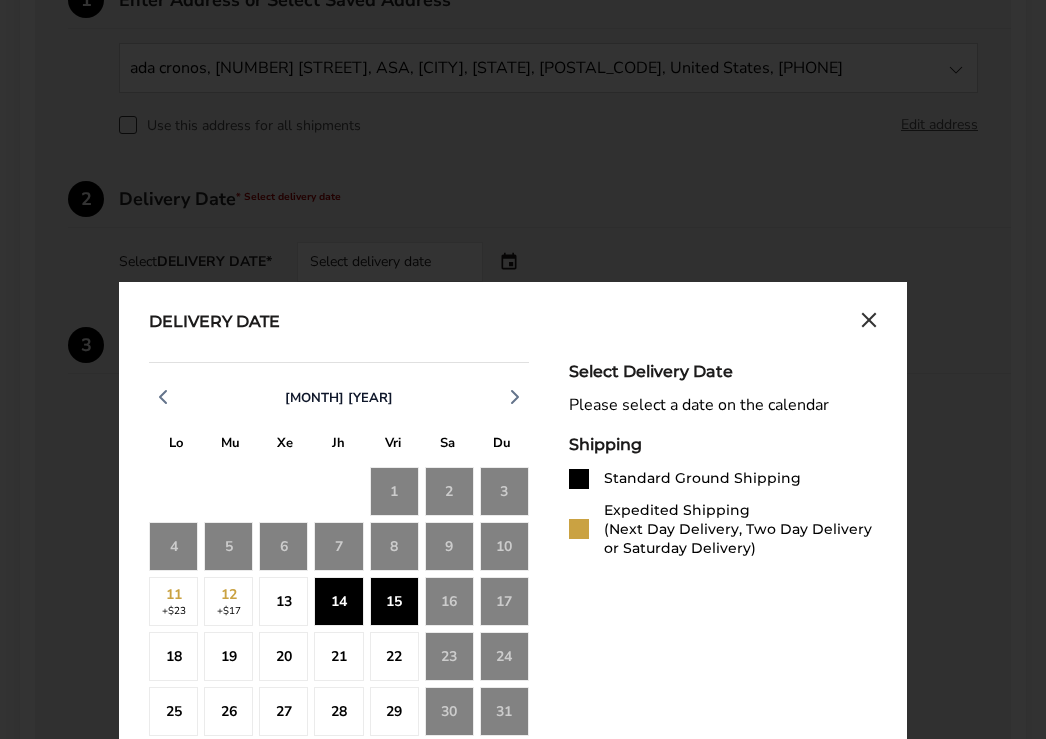 click on "15" 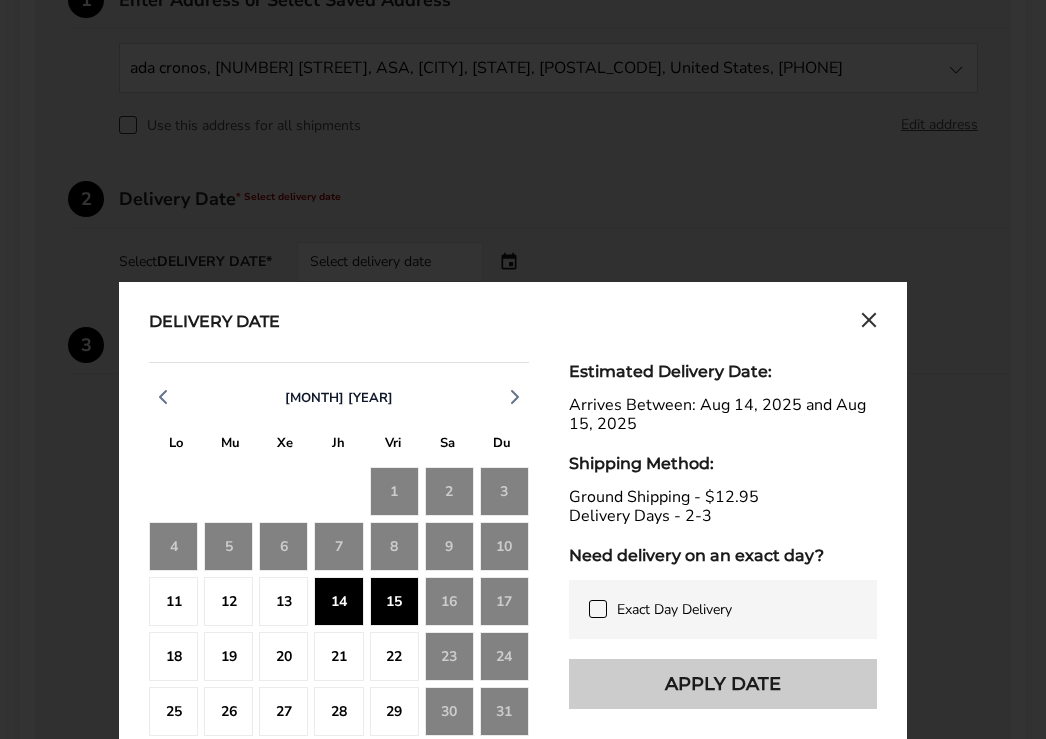 click on "Apply Date" at bounding box center [723, 684] 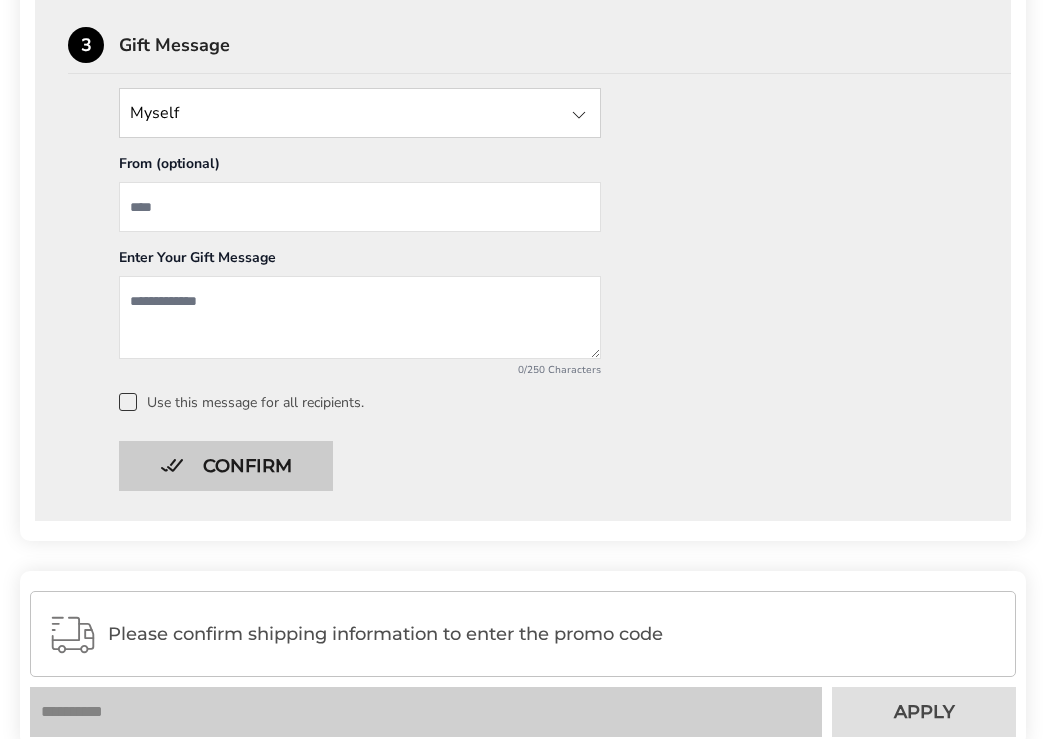 click on "Confirm" at bounding box center [226, 466] 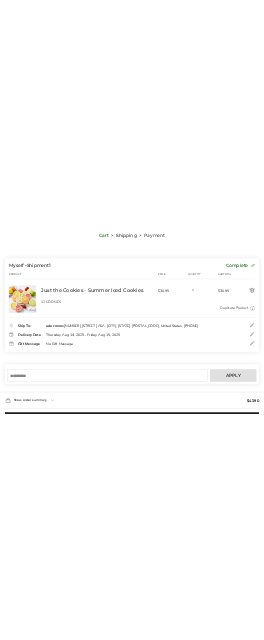 scroll, scrollTop: 235, scrollLeft: 0, axis: vertical 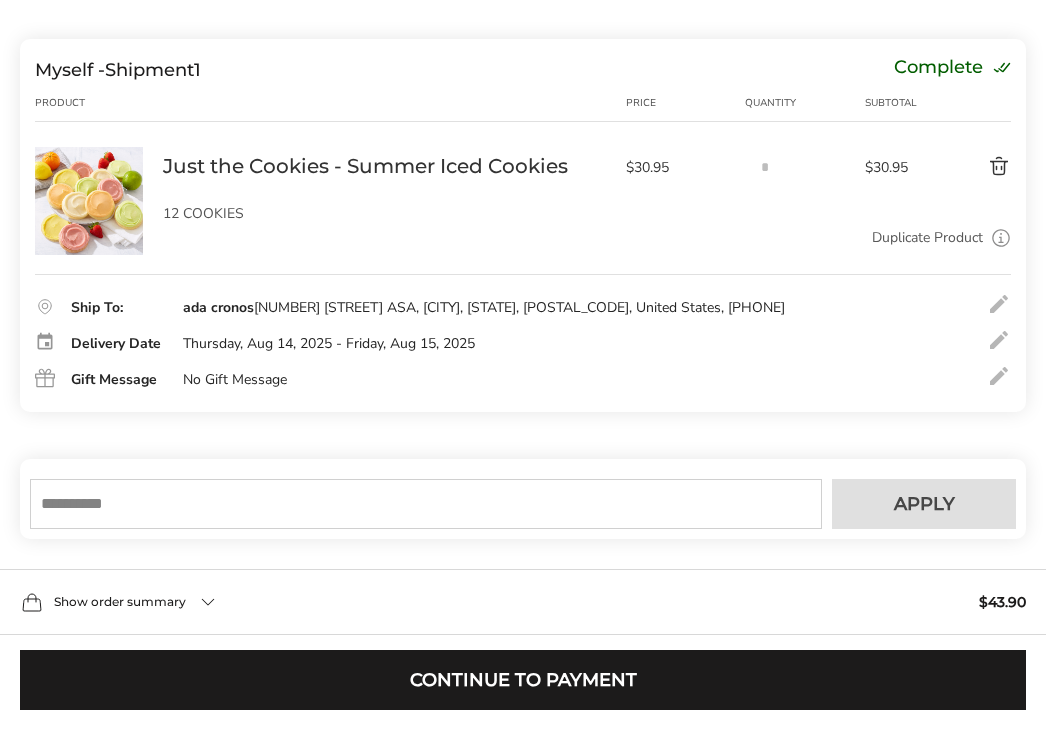 click at bounding box center [426, 504] 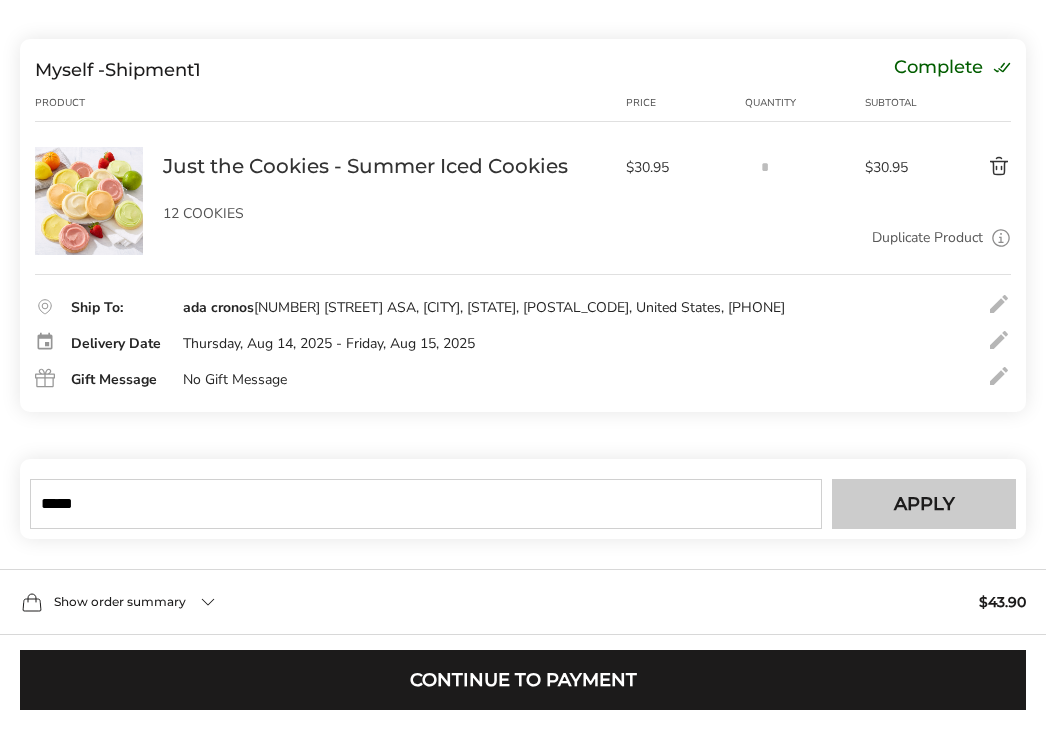 type on "*****" 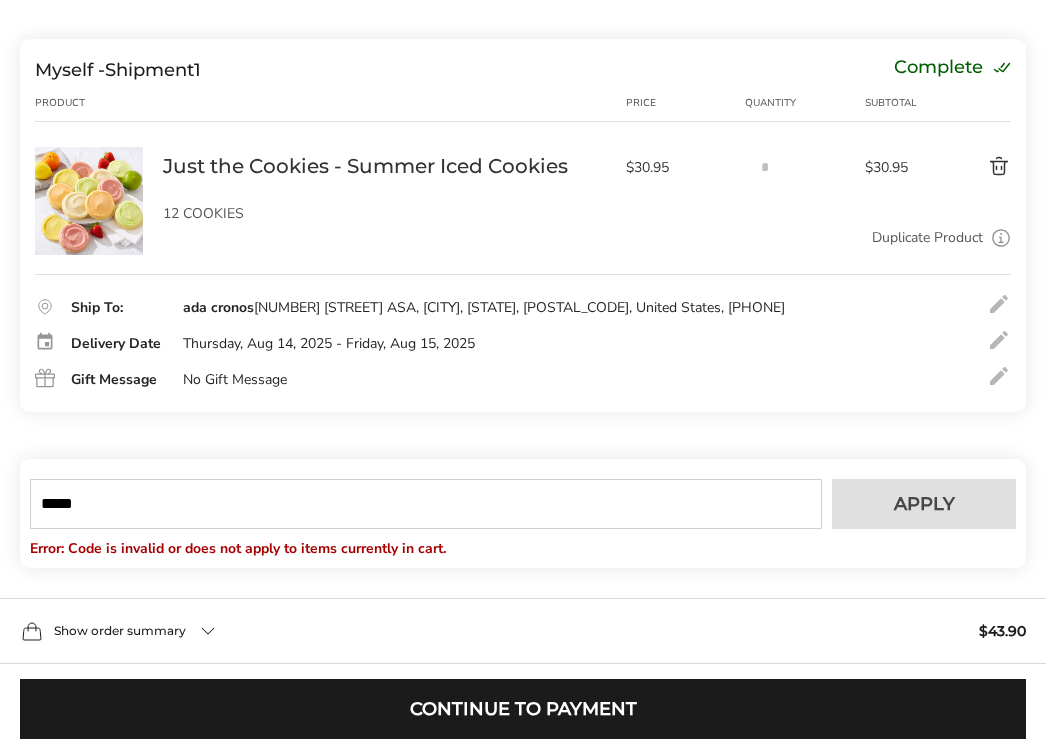 click on "*****" at bounding box center (426, 504) 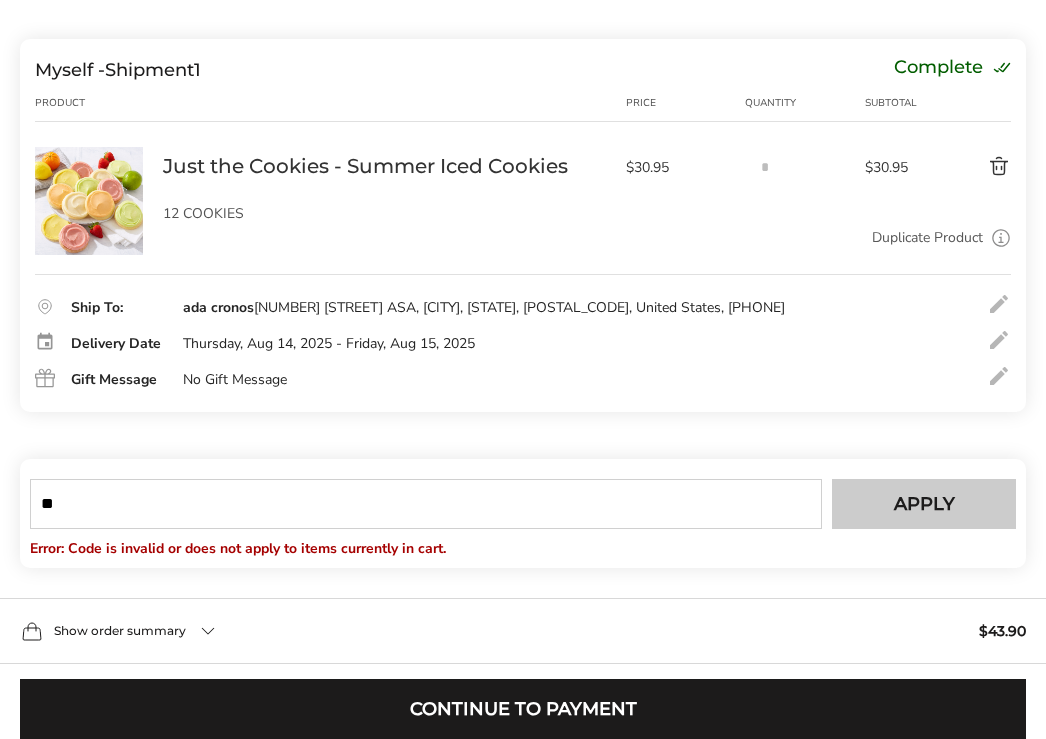 type on "**" 